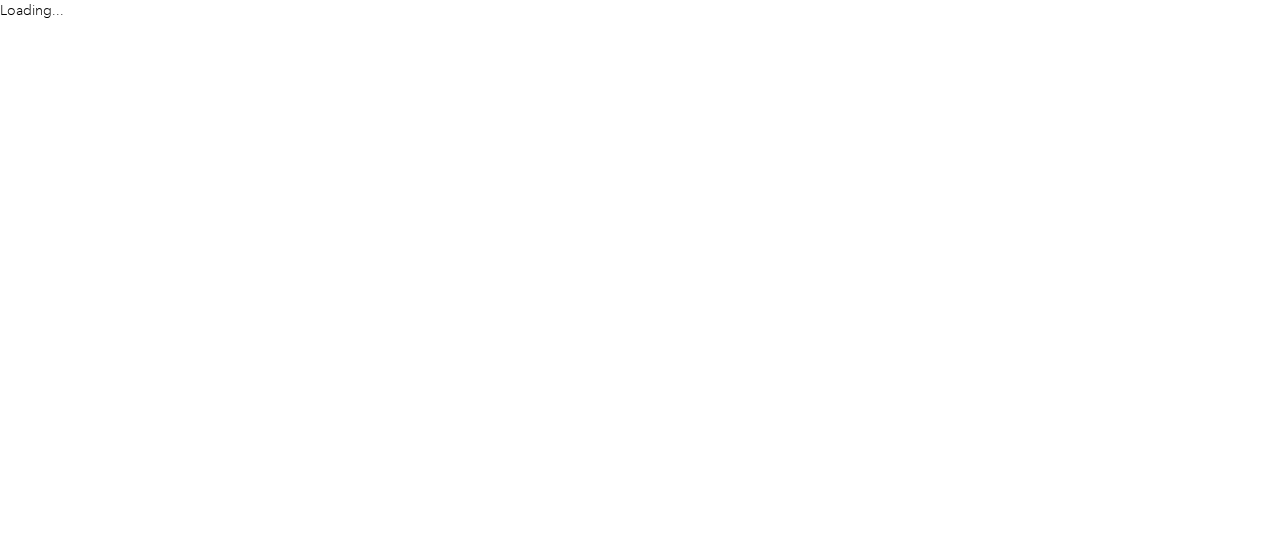 scroll, scrollTop: 0, scrollLeft: 0, axis: both 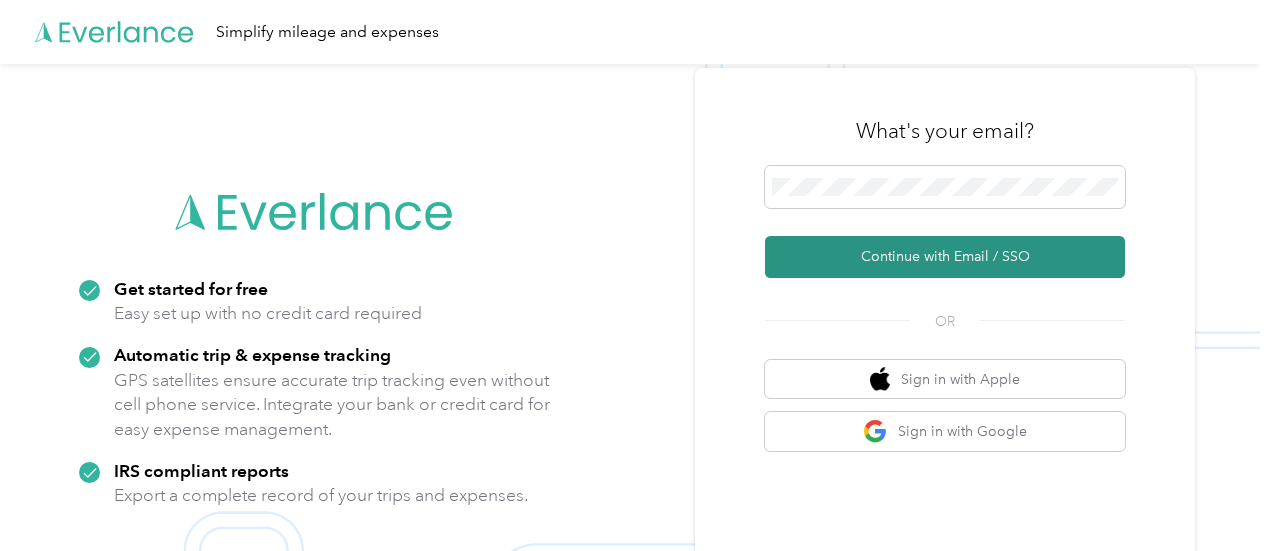 click on "Continue with Email / SSO" at bounding box center [945, 257] 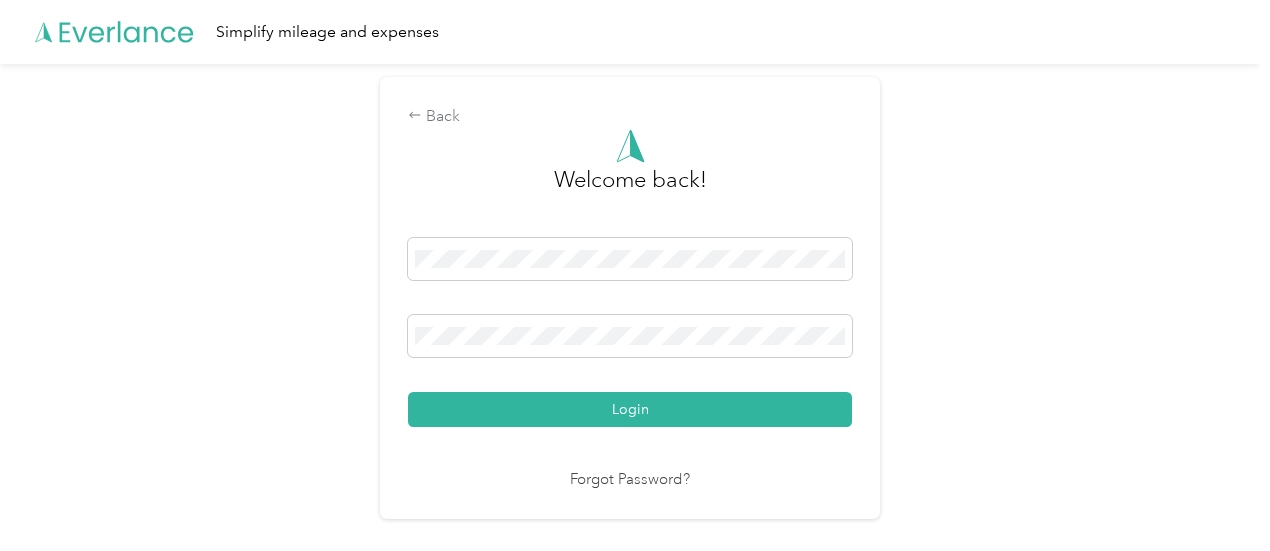 click on "Login" at bounding box center [630, 409] 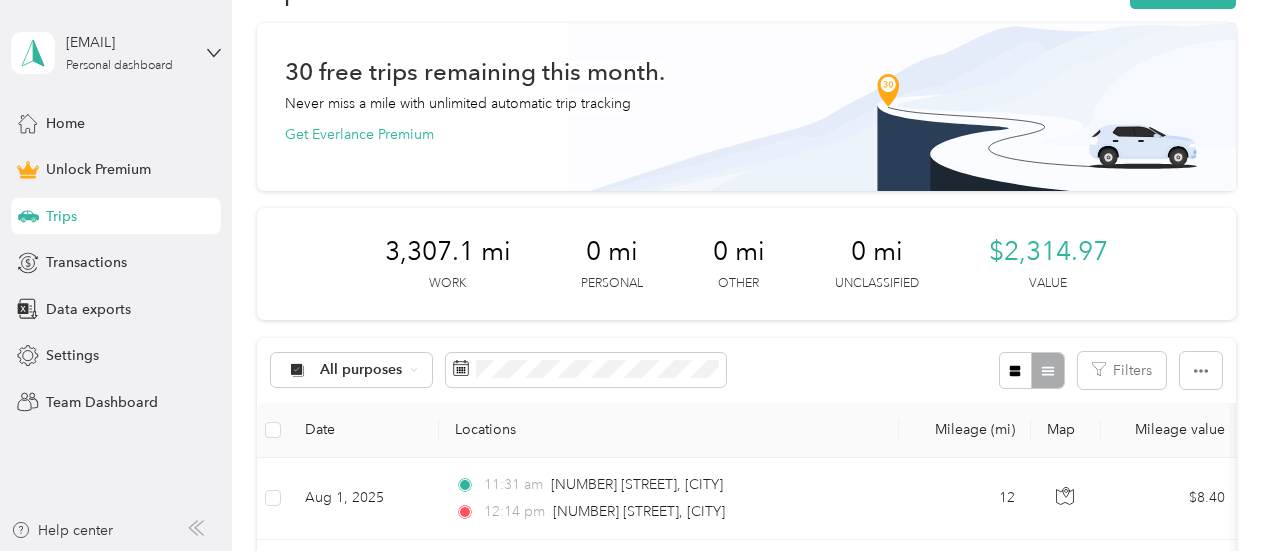 scroll, scrollTop: 0, scrollLeft: 0, axis: both 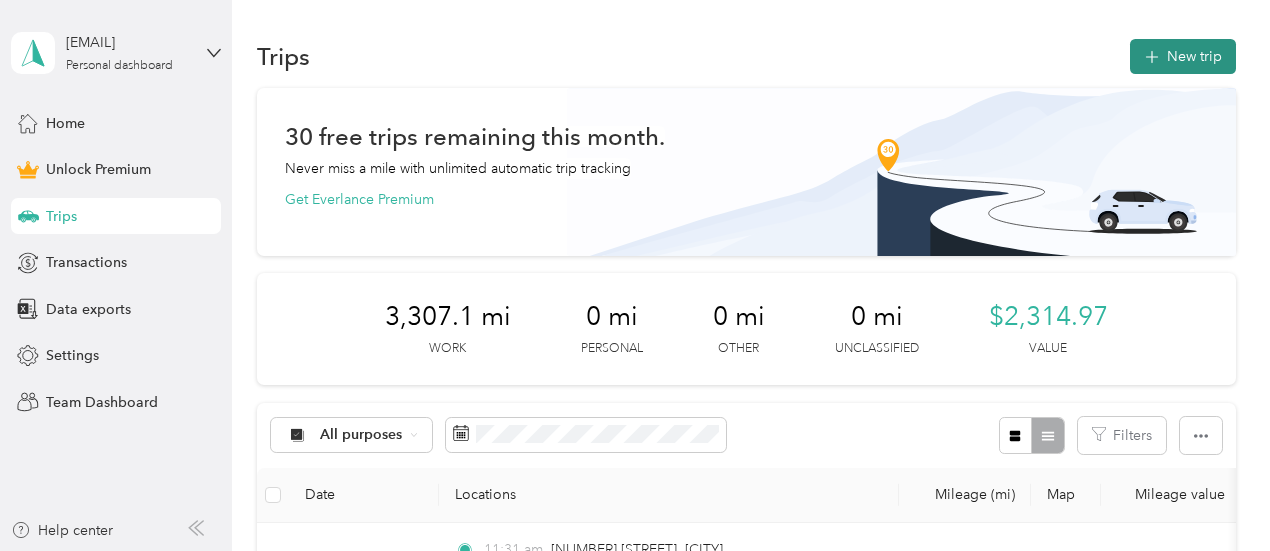 click on "New trip" at bounding box center (1183, 56) 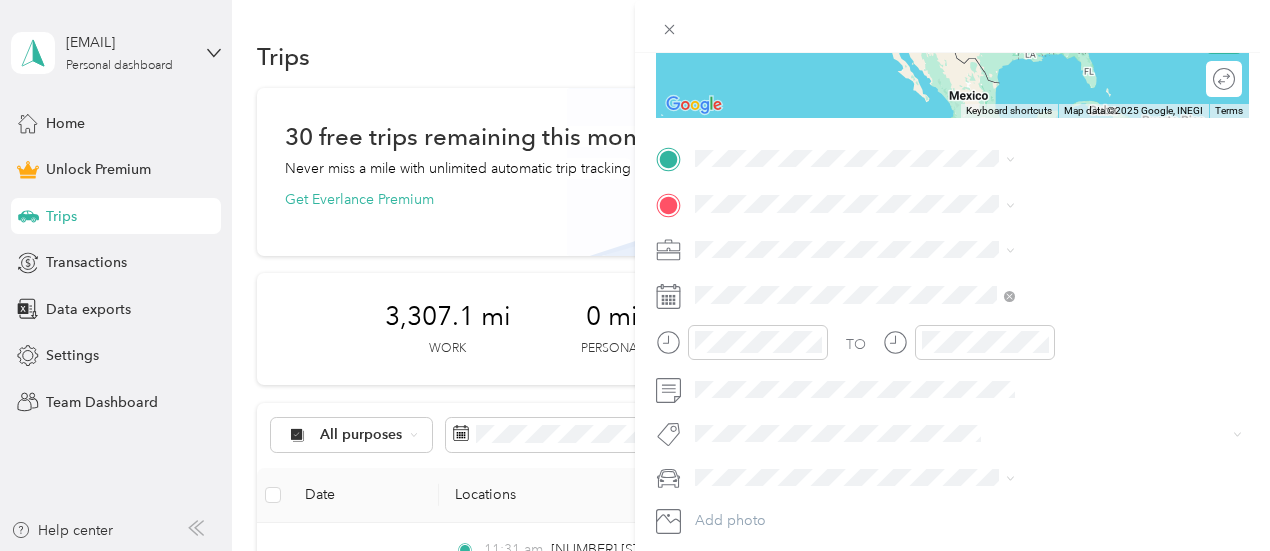 scroll, scrollTop: 252, scrollLeft: 0, axis: vertical 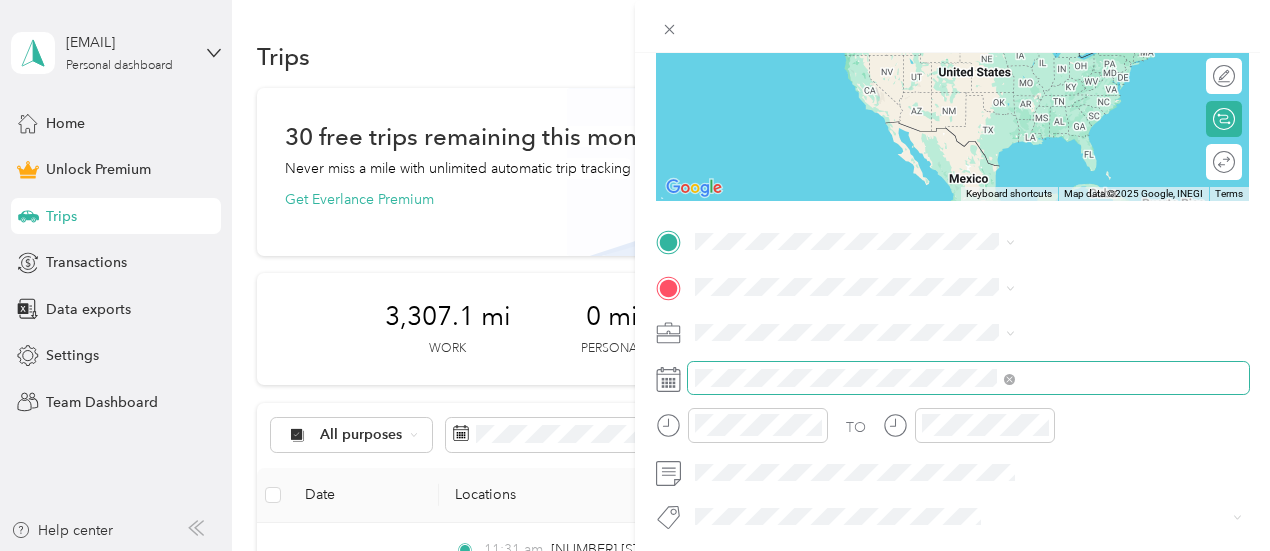 click at bounding box center [968, 378] 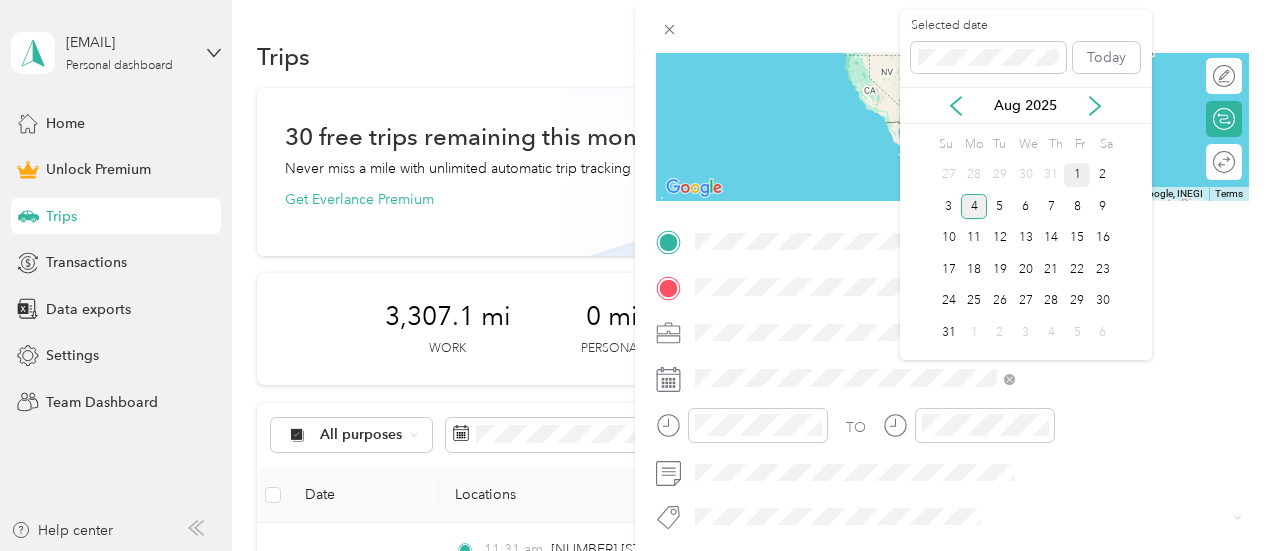 click on "1" at bounding box center [1077, 175] 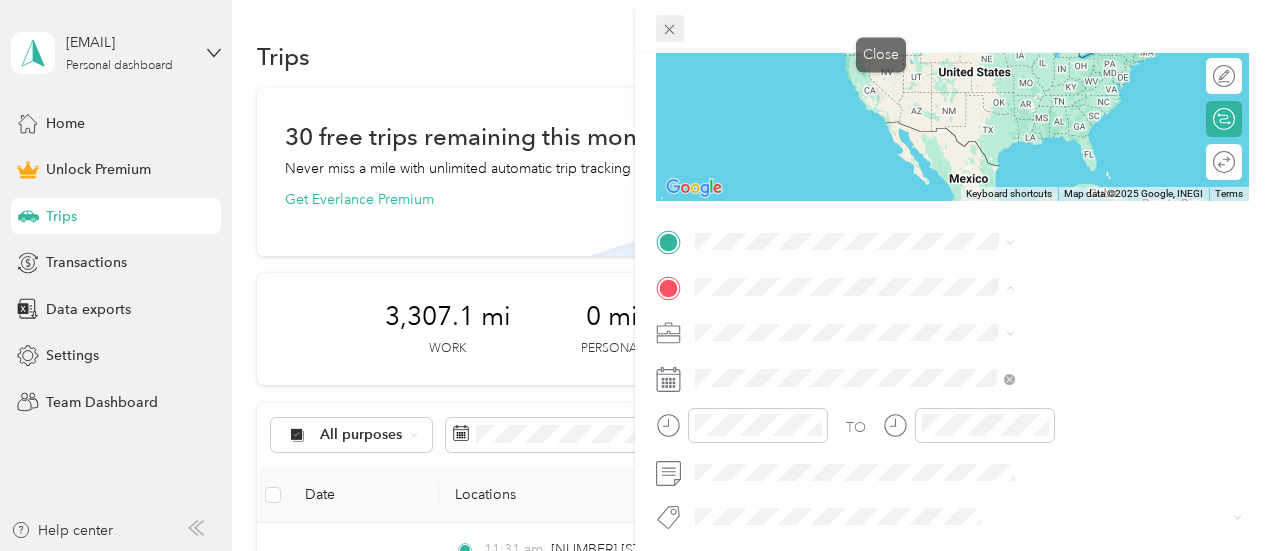 click at bounding box center (670, 29) 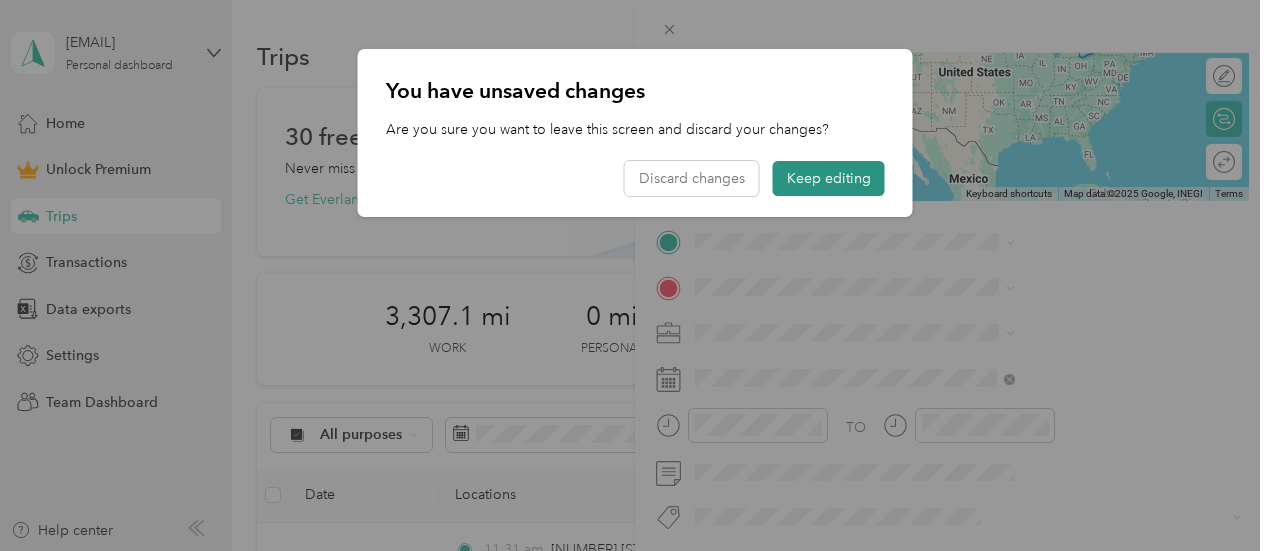 click on "Keep editing" at bounding box center (829, 178) 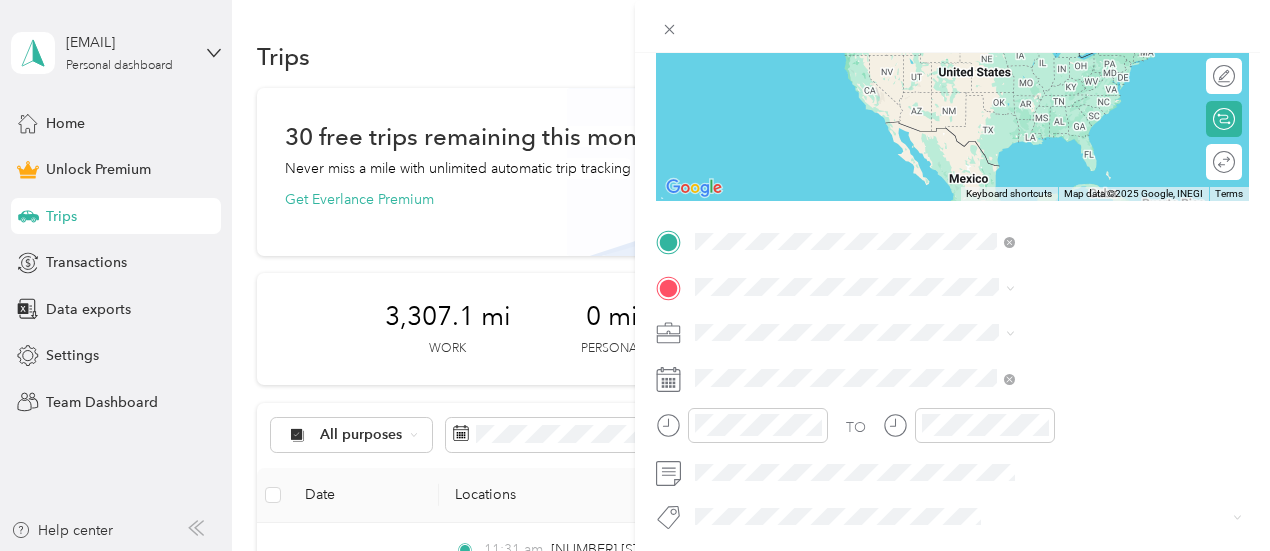 click on "[NUMBER] [STREET]
[CITY], [STATE] [POSTAL_CODE], [COUNTRY]" at bounding box center [1081, 331] 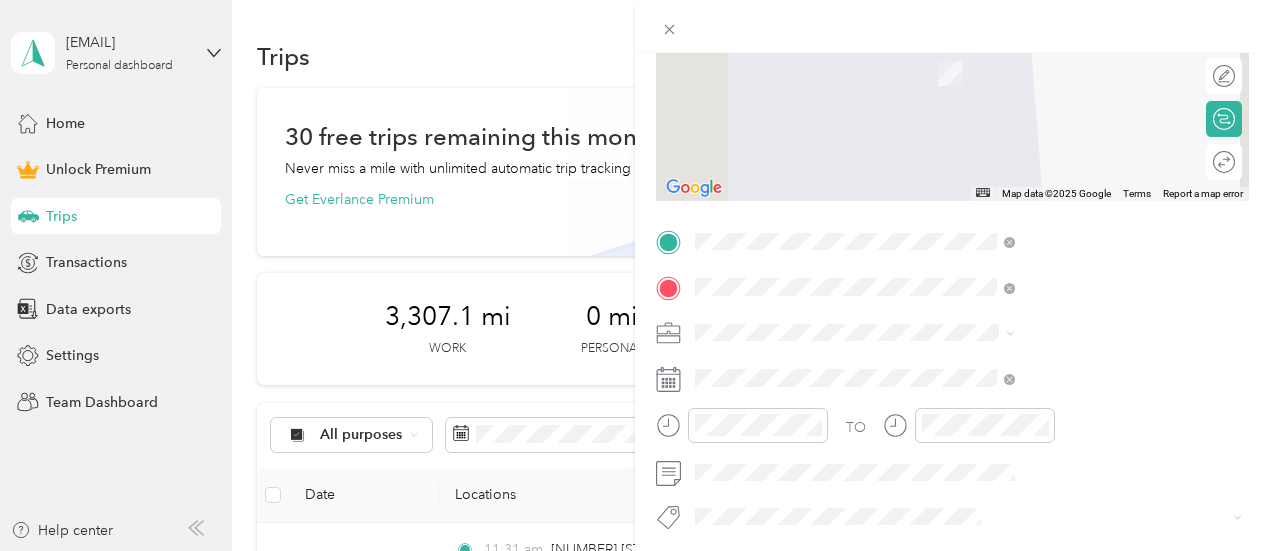 click on "[NUMBER] [STREET]
[CITY], [STATE] [POSTAL_CODE], [COUNTRY]" at bounding box center (1081, 134) 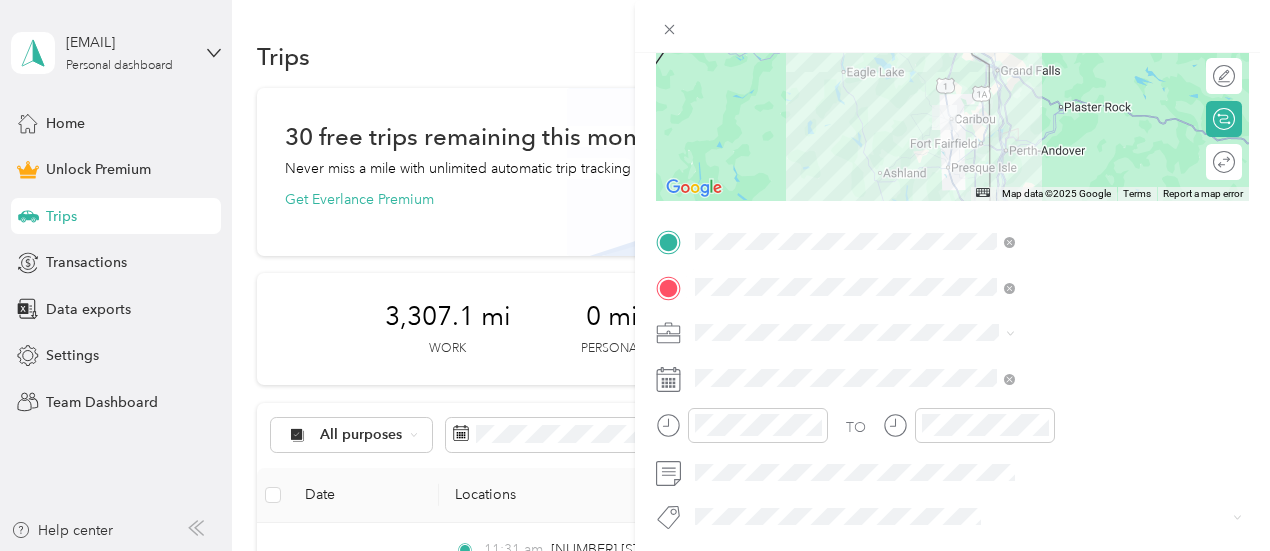 click at bounding box center [968, 333] 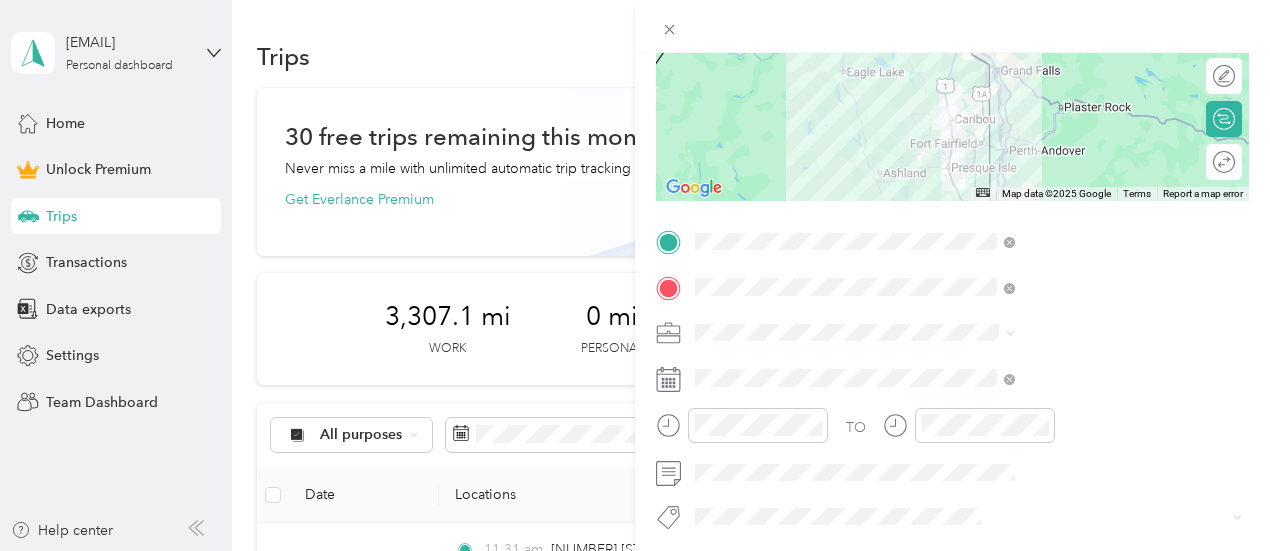click on "Work Personal Consultant Other Charity Medical Moving Commute" at bounding box center [1067, 171] 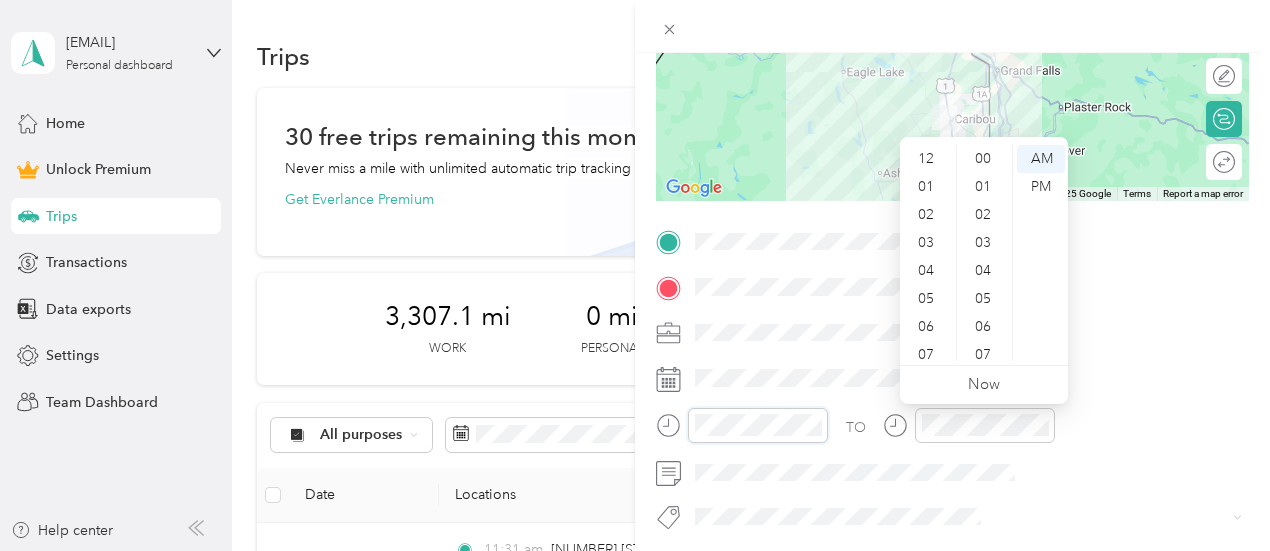 scroll, scrollTop: 1204, scrollLeft: 0, axis: vertical 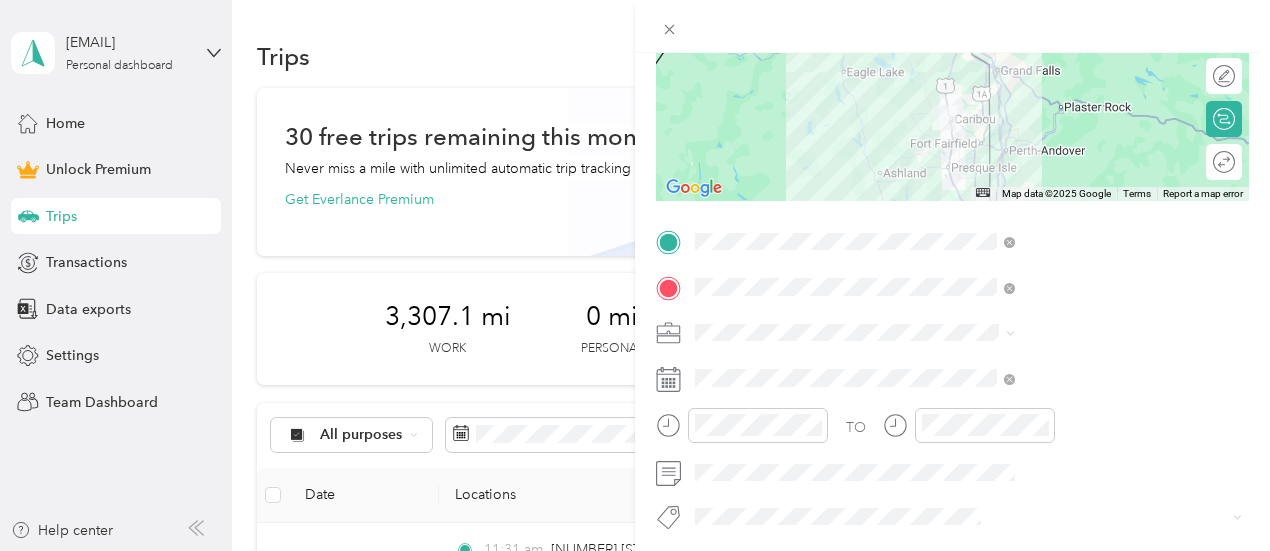 click on "TO Add photo" at bounding box center (952, 445) 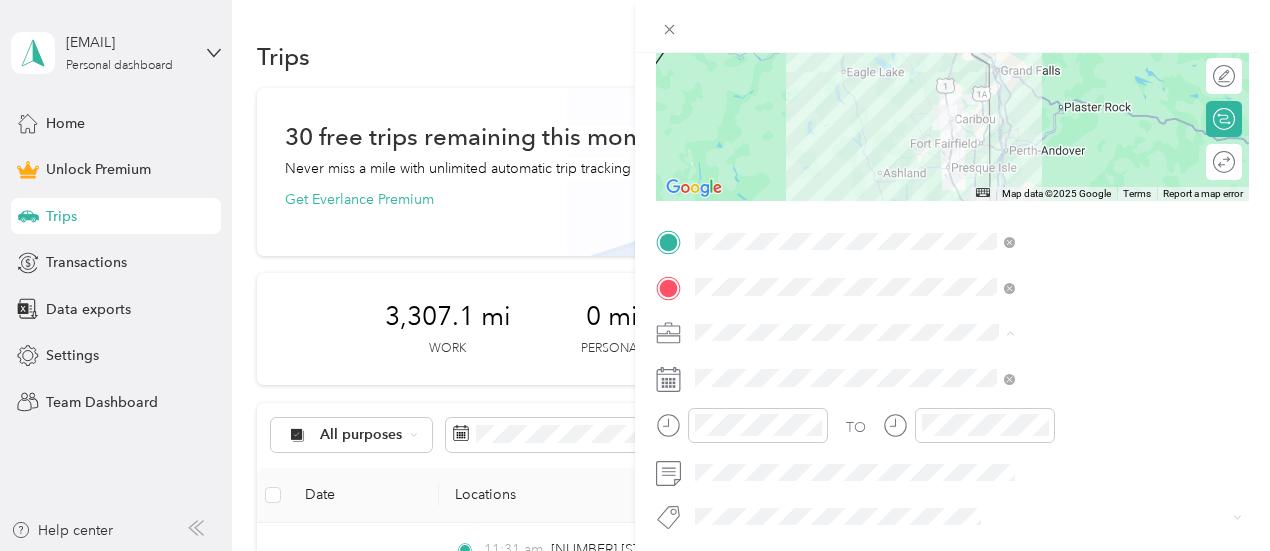 click on "Work" at bounding box center (1067, 52) 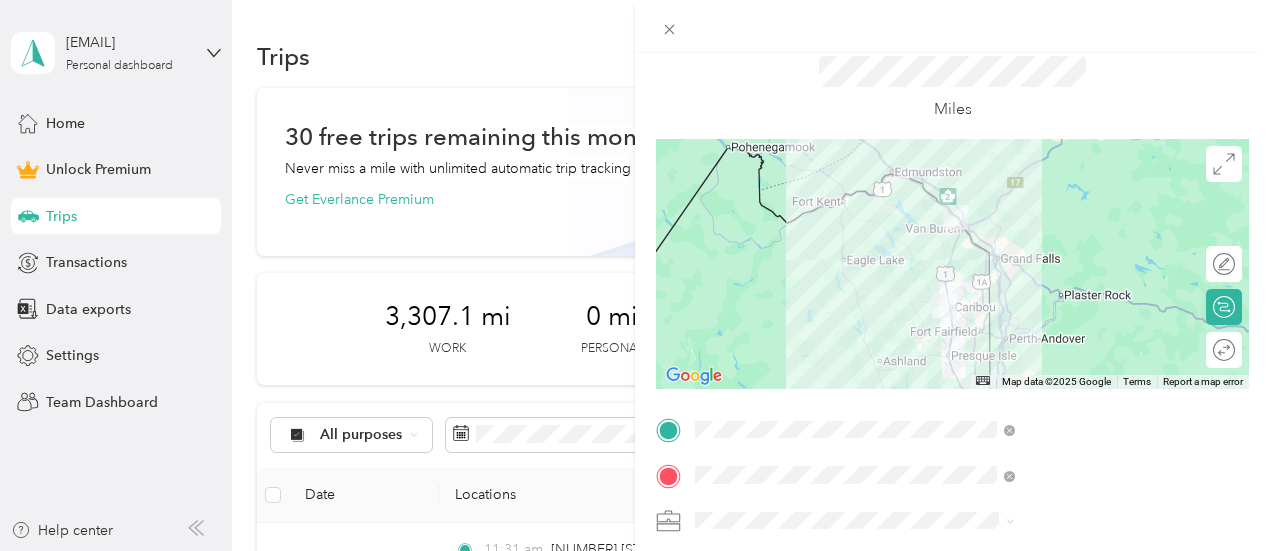 scroll, scrollTop: 0, scrollLeft: 0, axis: both 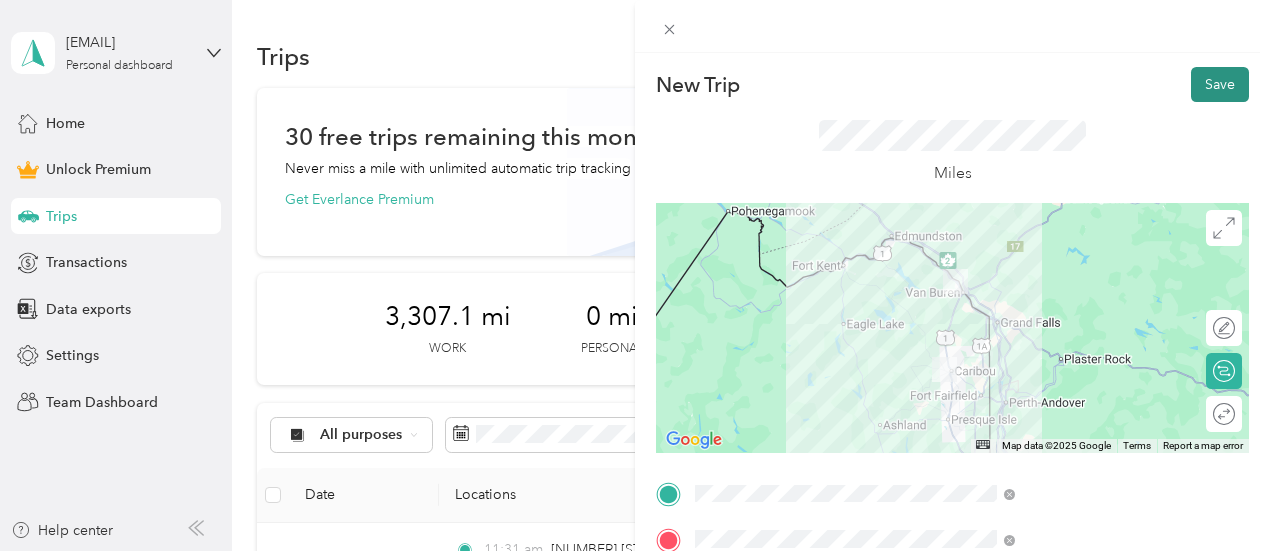 click on "Save" at bounding box center [1220, 84] 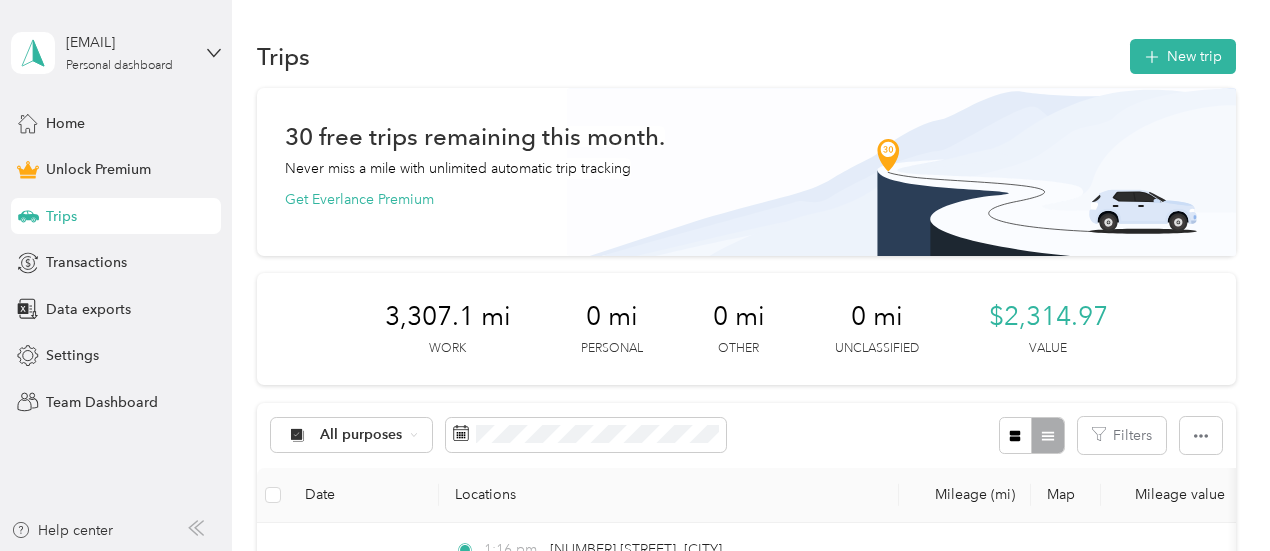 scroll, scrollTop: 0, scrollLeft: 0, axis: both 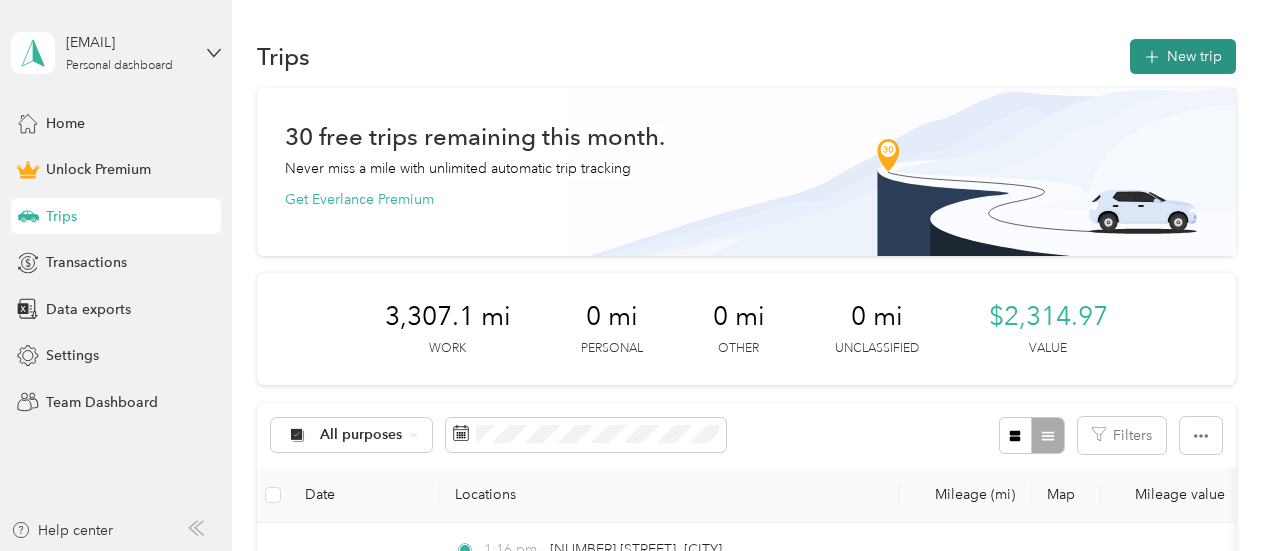 click on "New trip" at bounding box center [1183, 56] 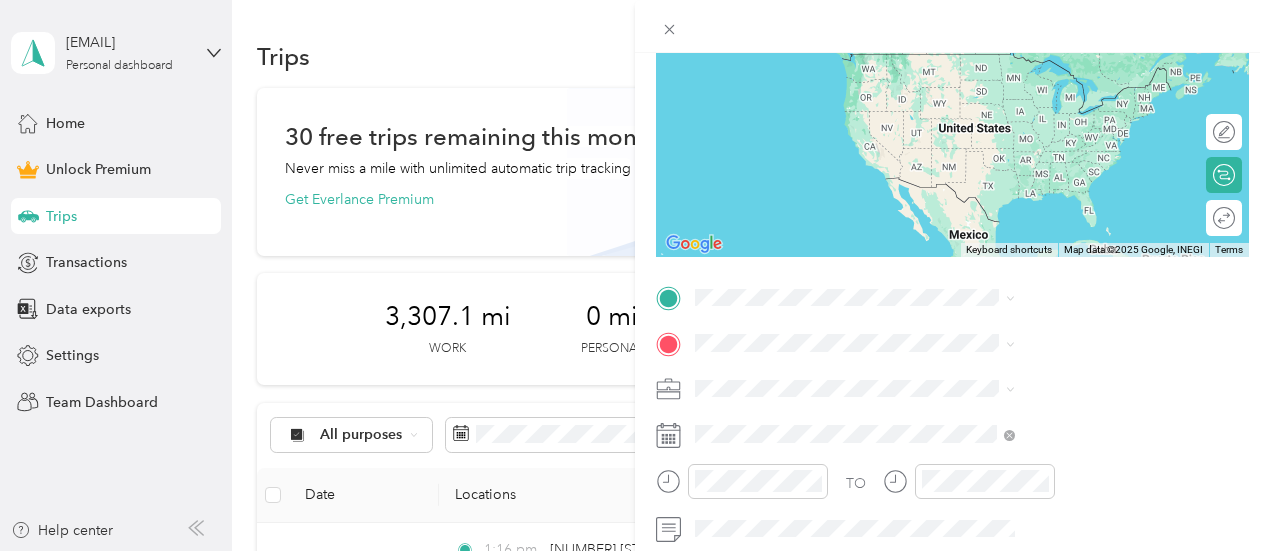 scroll, scrollTop: 200, scrollLeft: 0, axis: vertical 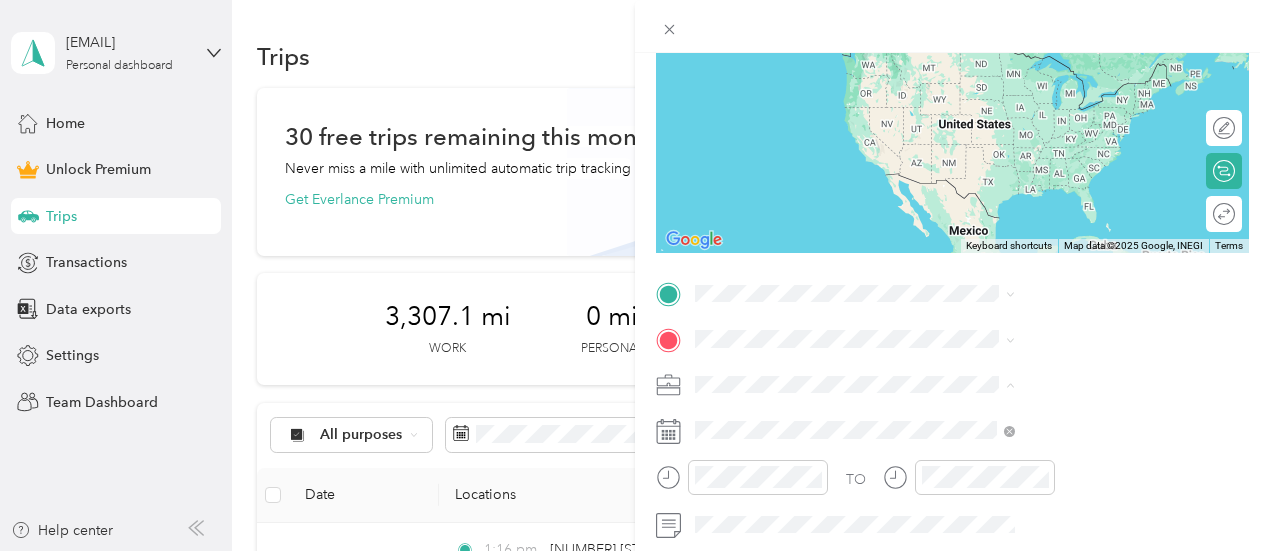 click on "Work" at bounding box center (1067, 104) 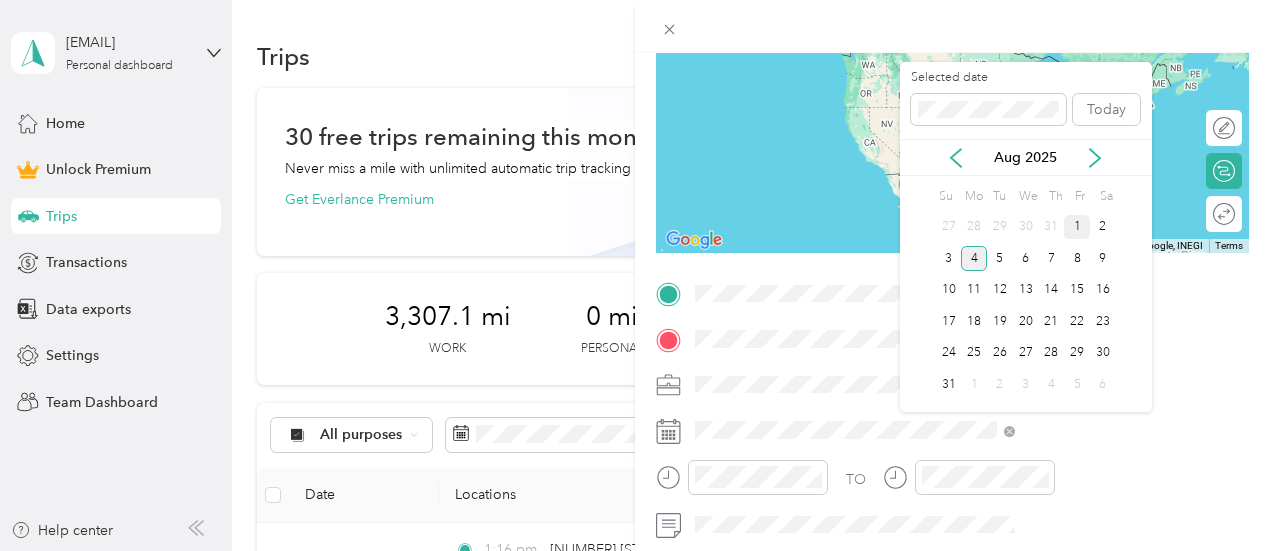 click on "1" at bounding box center (1077, 227) 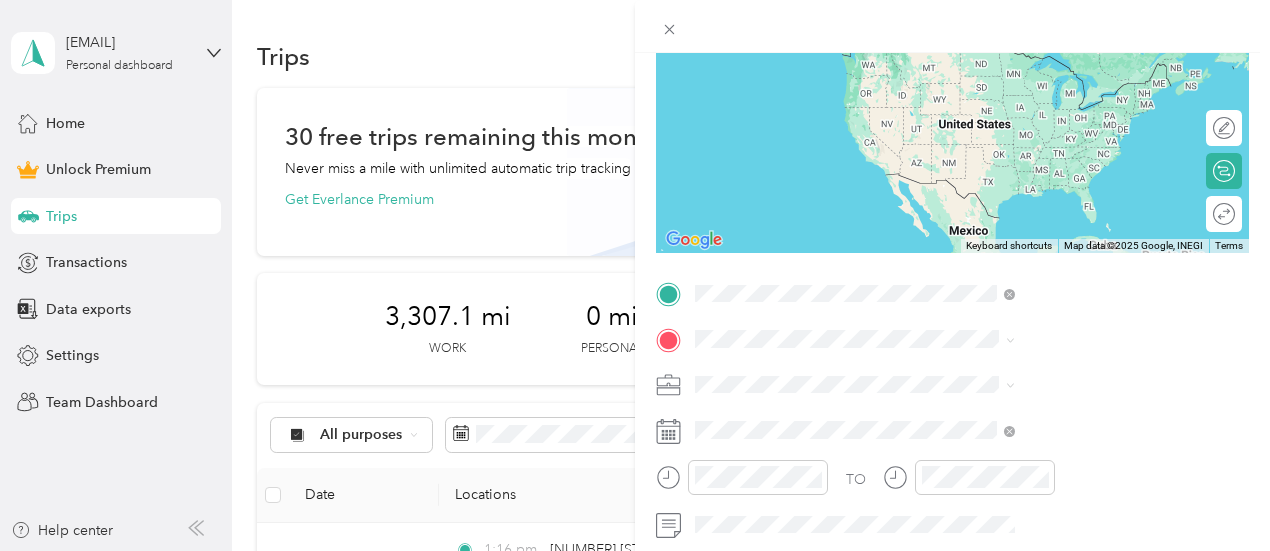 drag, startPoint x: 1085, startPoint y: 453, endPoint x: 1072, endPoint y: 444, distance: 15.811388 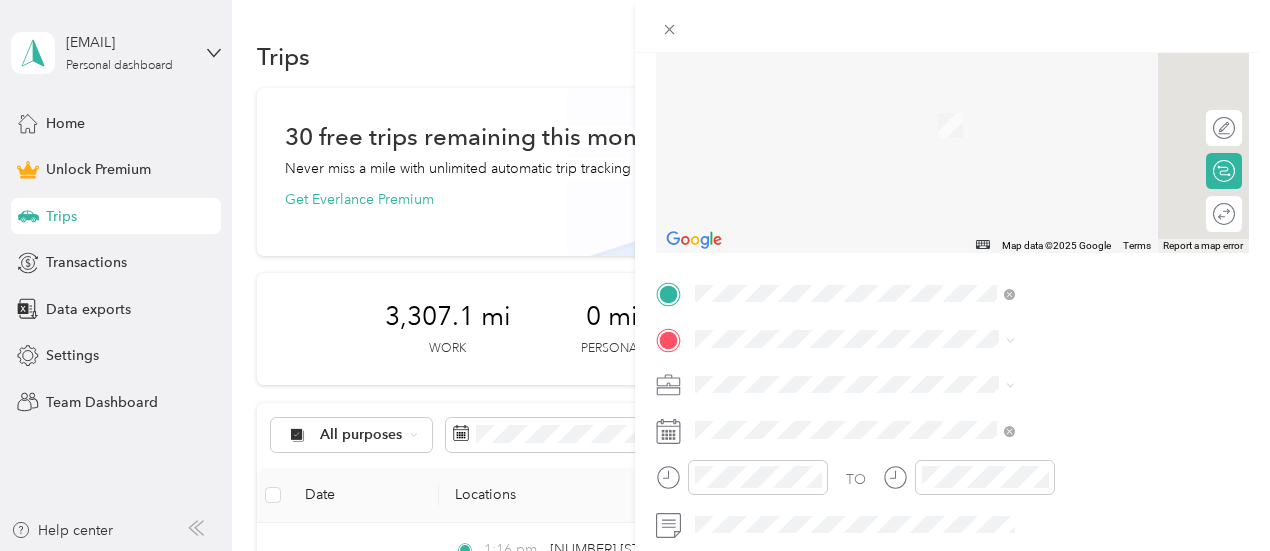 click on "[NUMBER] [STREET], [CITY], [STATE], [COUNTRY]" at bounding box center [1060, 445] 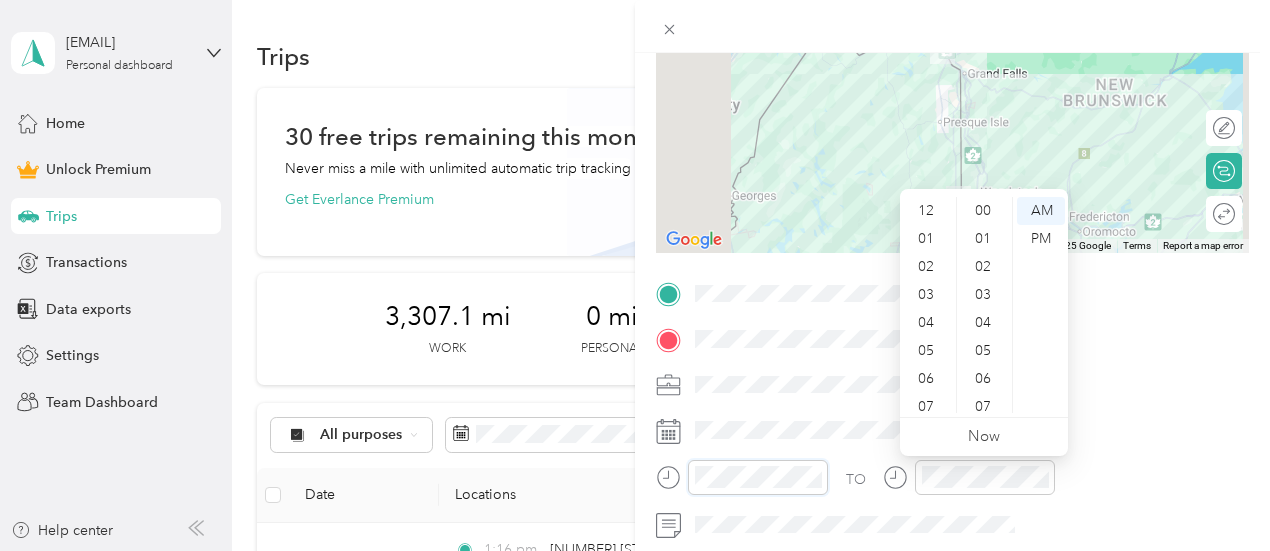 scroll, scrollTop: 1260, scrollLeft: 0, axis: vertical 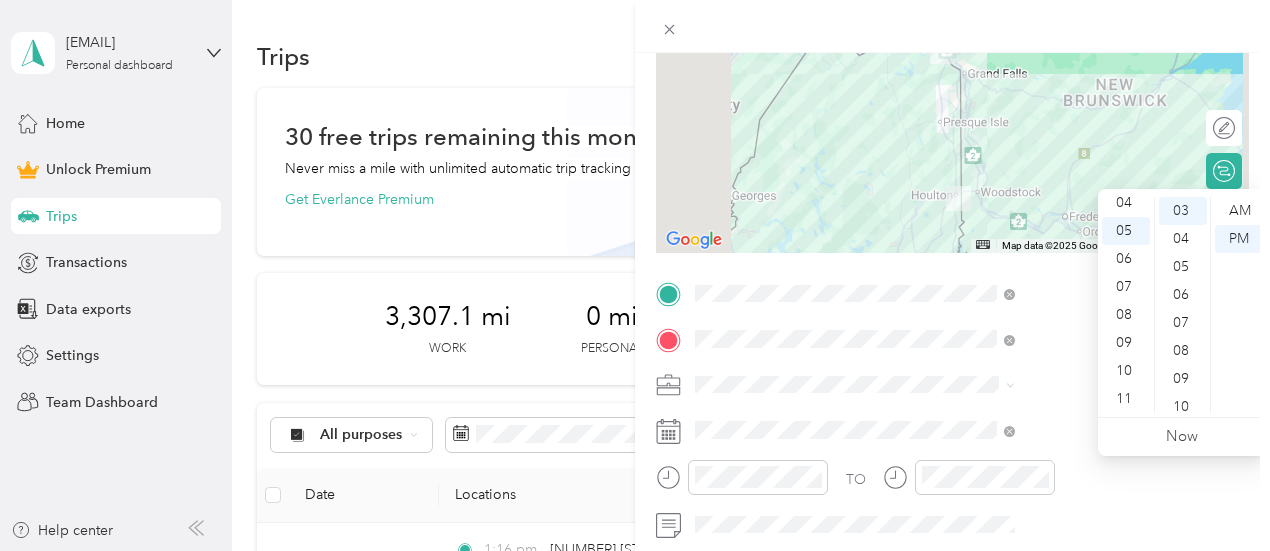 click at bounding box center (968, 385) 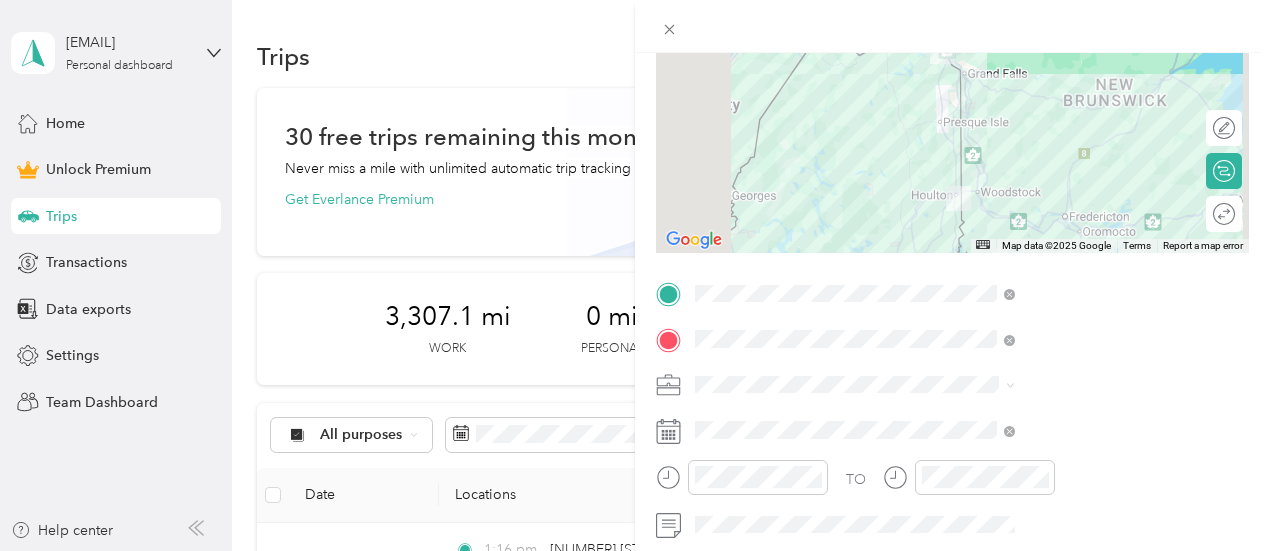 scroll, scrollTop: 0, scrollLeft: 0, axis: both 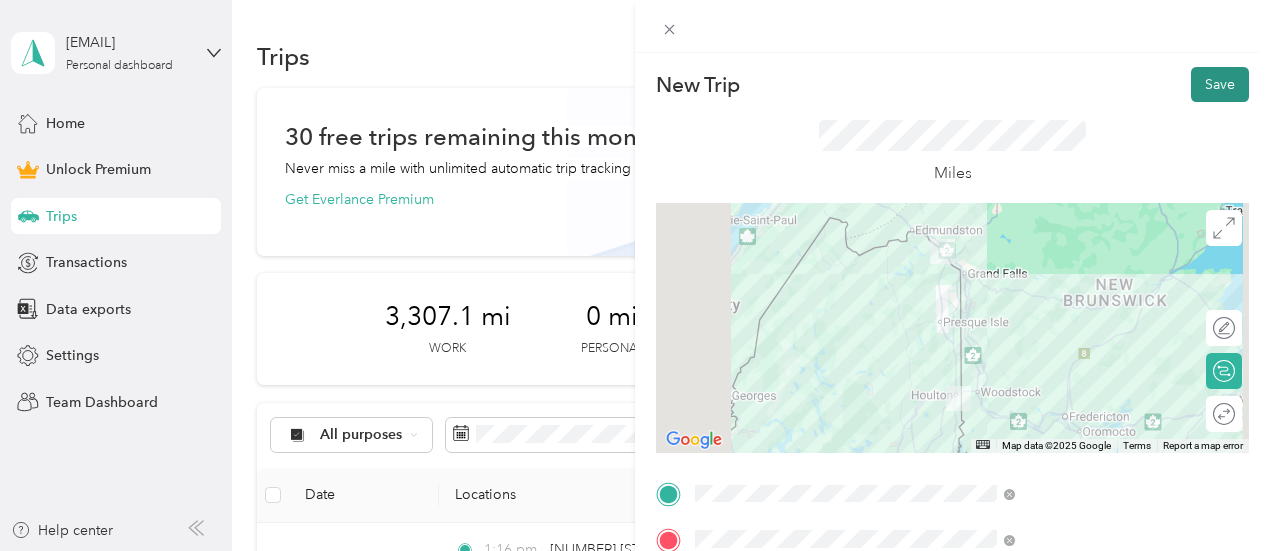 click on "Save" at bounding box center (1220, 84) 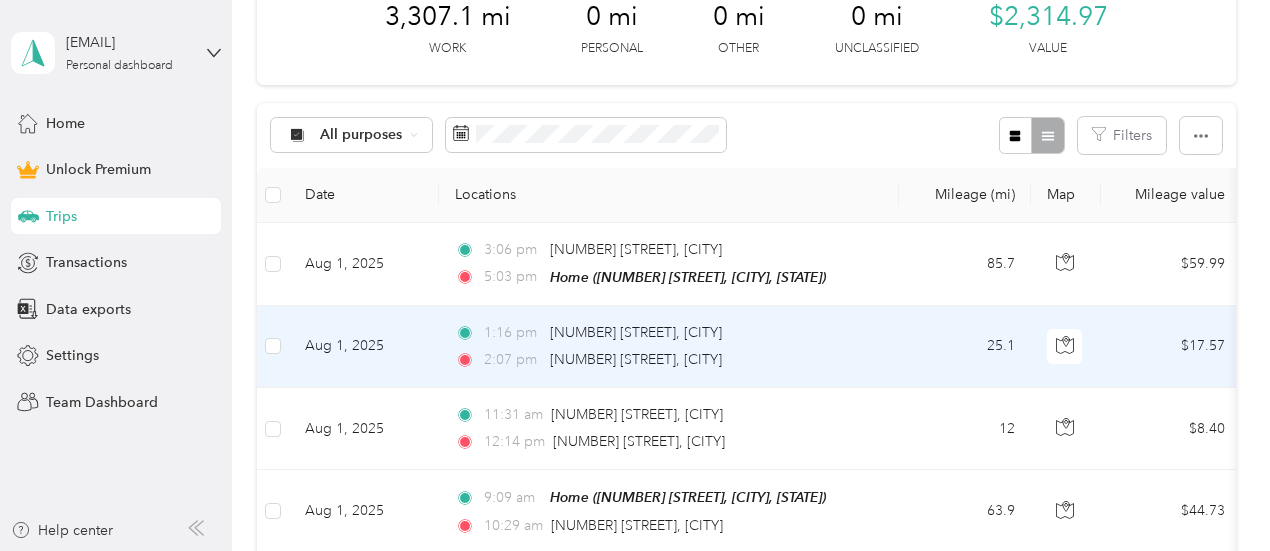 scroll, scrollTop: 0, scrollLeft: 0, axis: both 